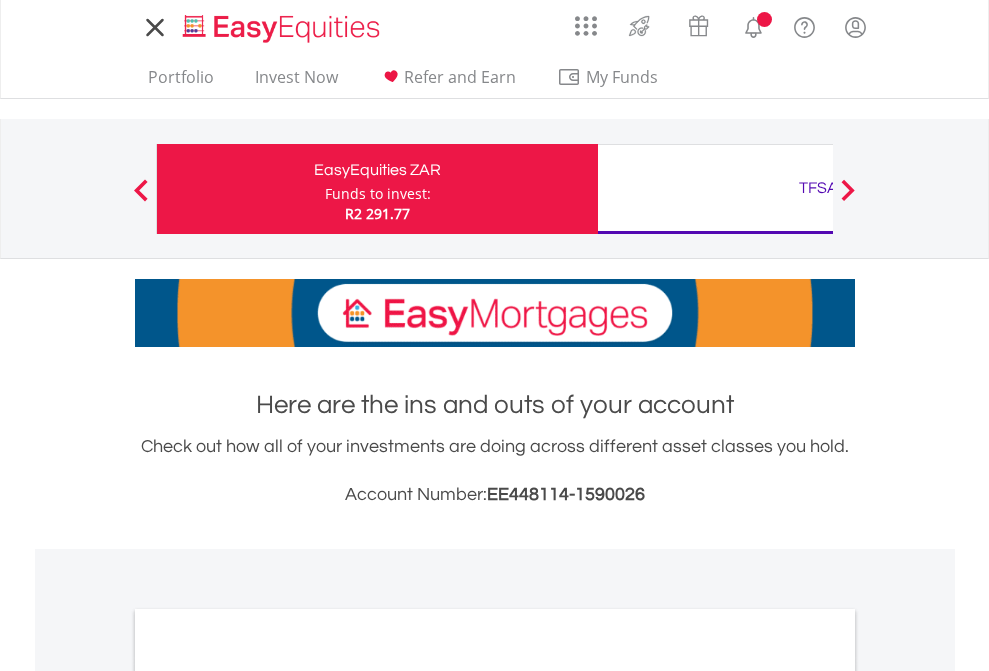 scroll, scrollTop: 0, scrollLeft: 0, axis: both 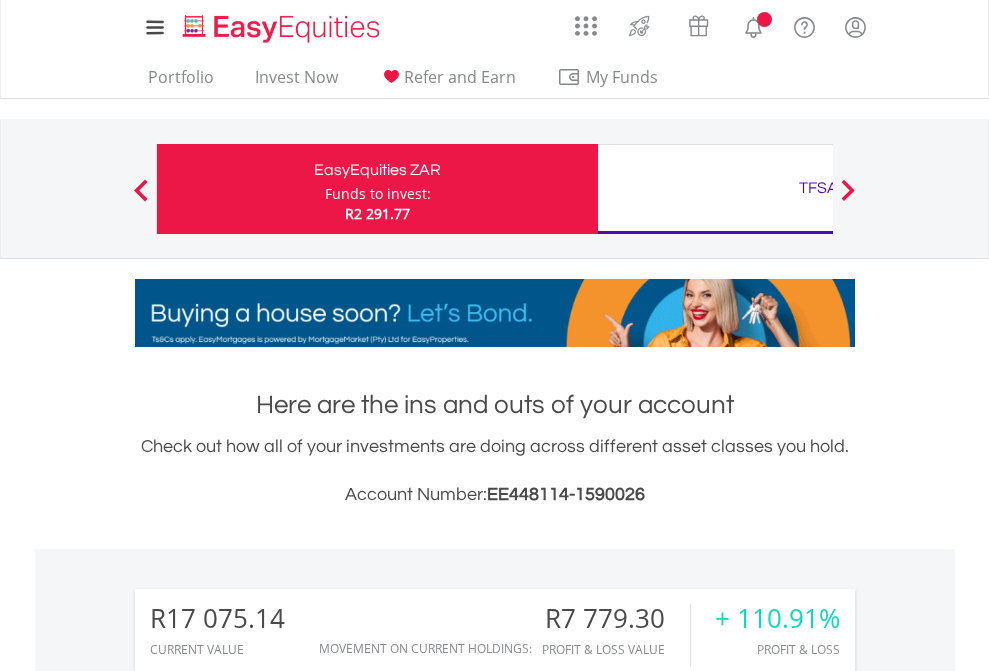 click on "Funds to invest:" at bounding box center [378, 194] 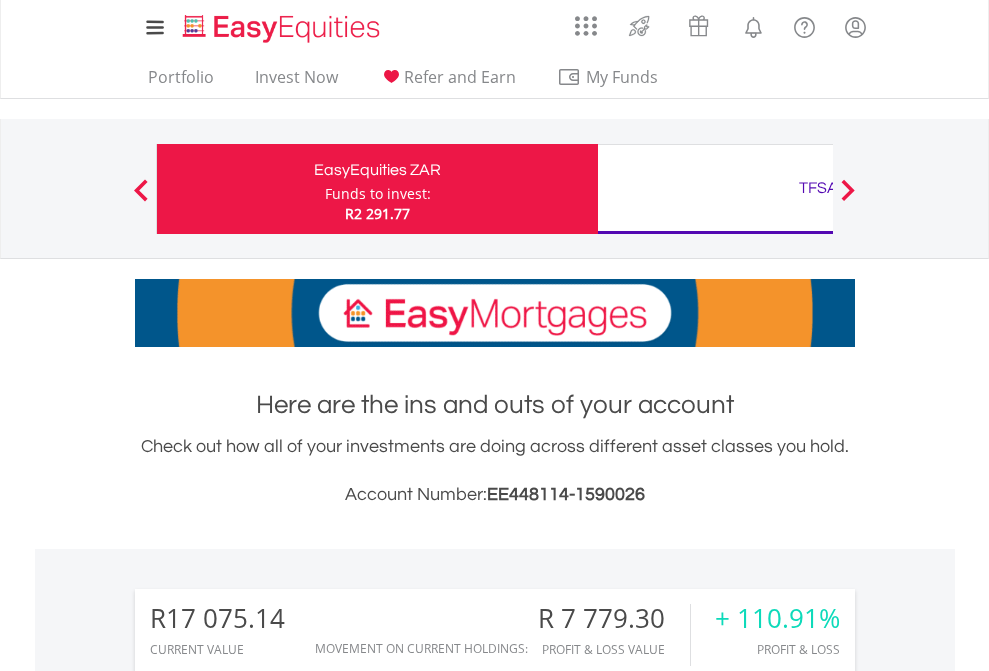 scroll, scrollTop: 1342, scrollLeft: 0, axis: vertical 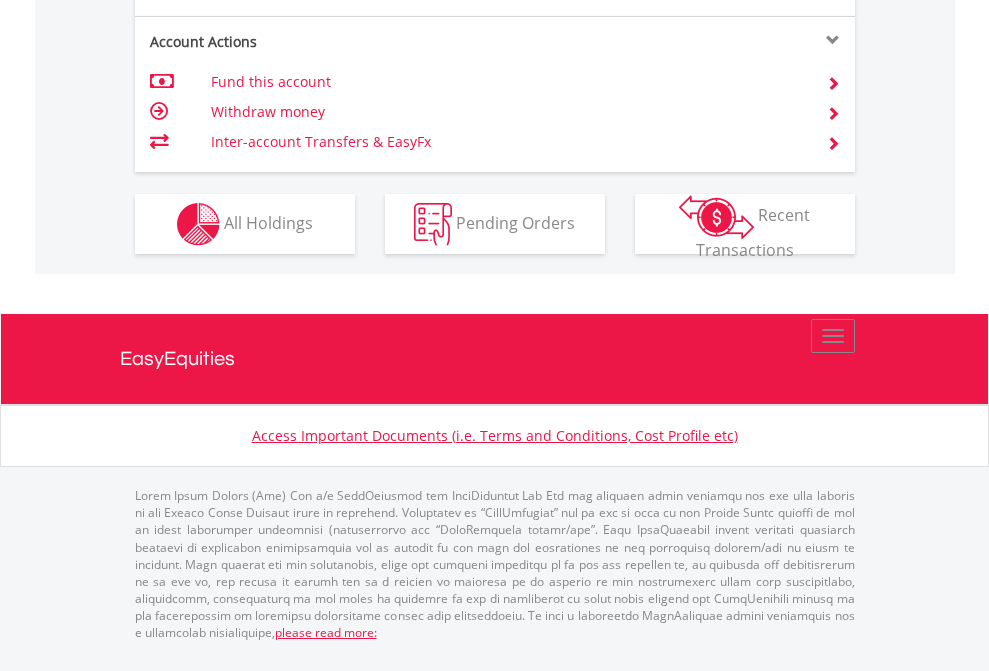 click on "Investment types" at bounding box center (706, -337) 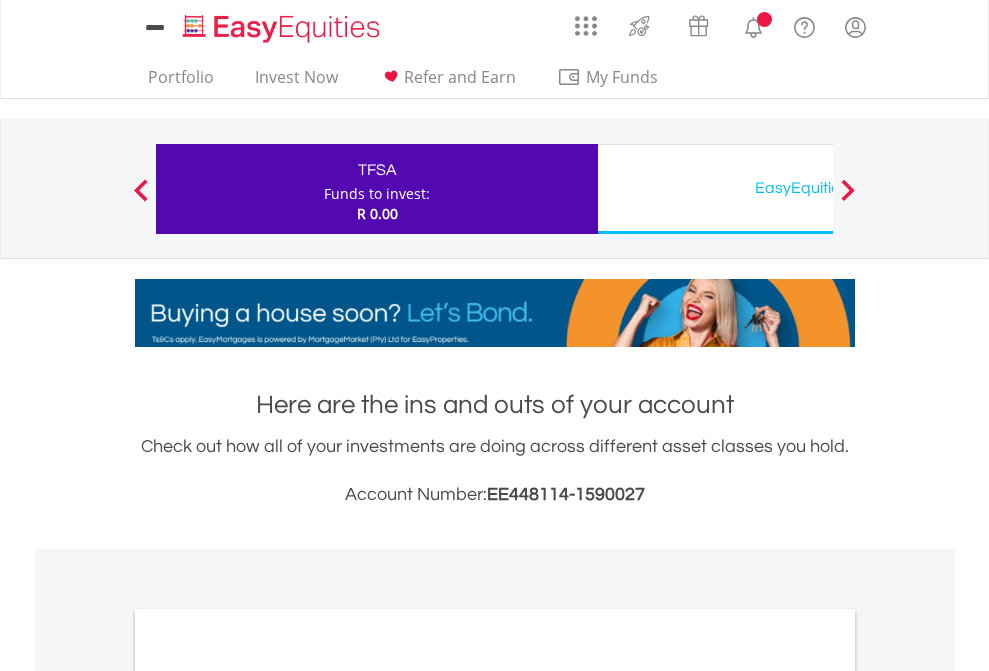 scroll, scrollTop: 0, scrollLeft: 0, axis: both 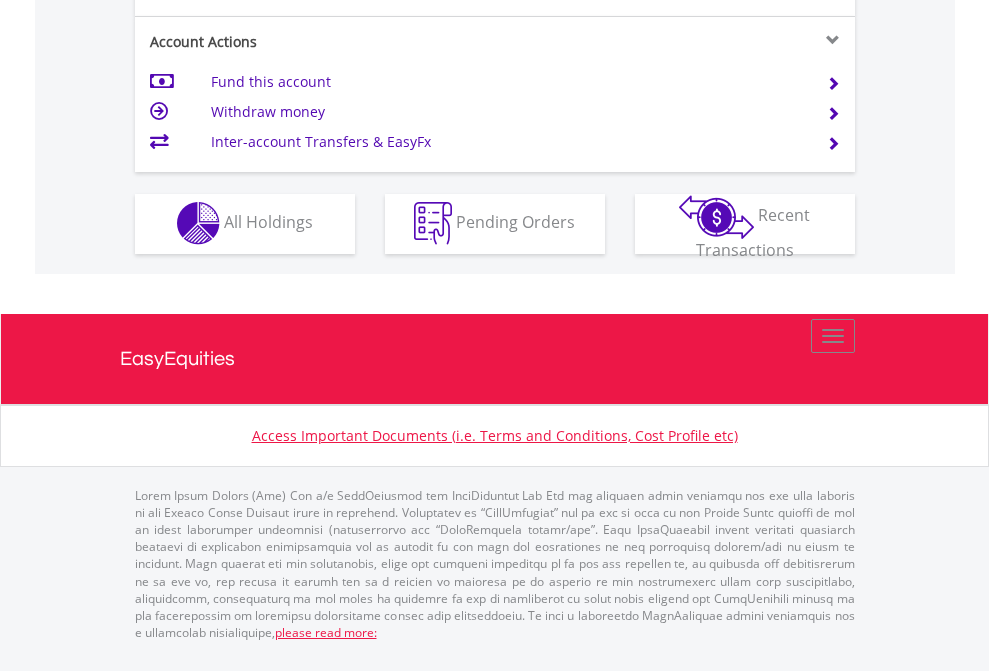 click on "Investment types" at bounding box center [706, -353] 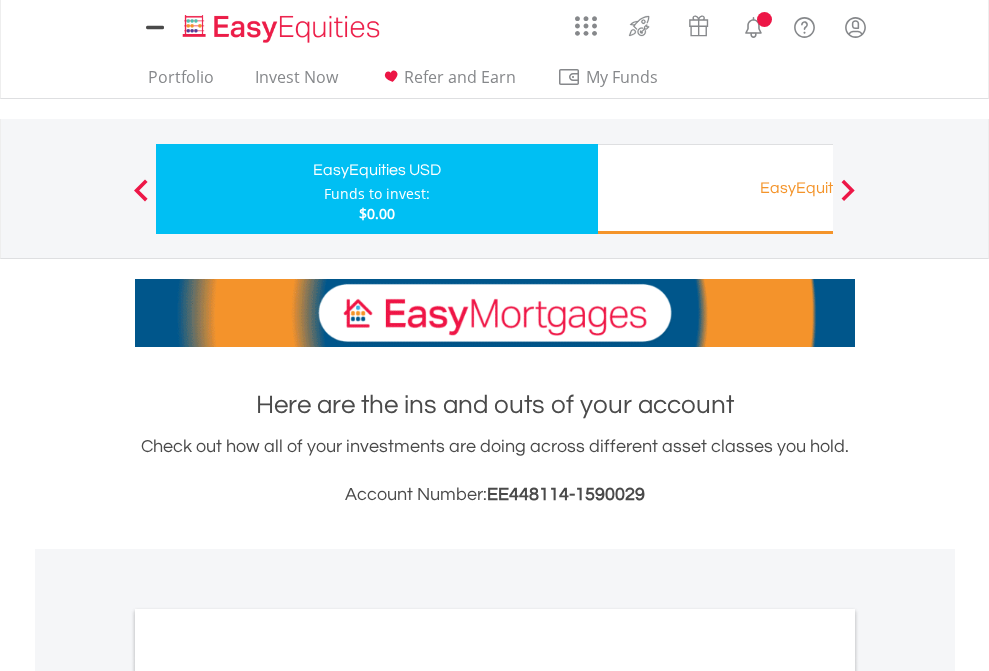 scroll, scrollTop: 0, scrollLeft: 0, axis: both 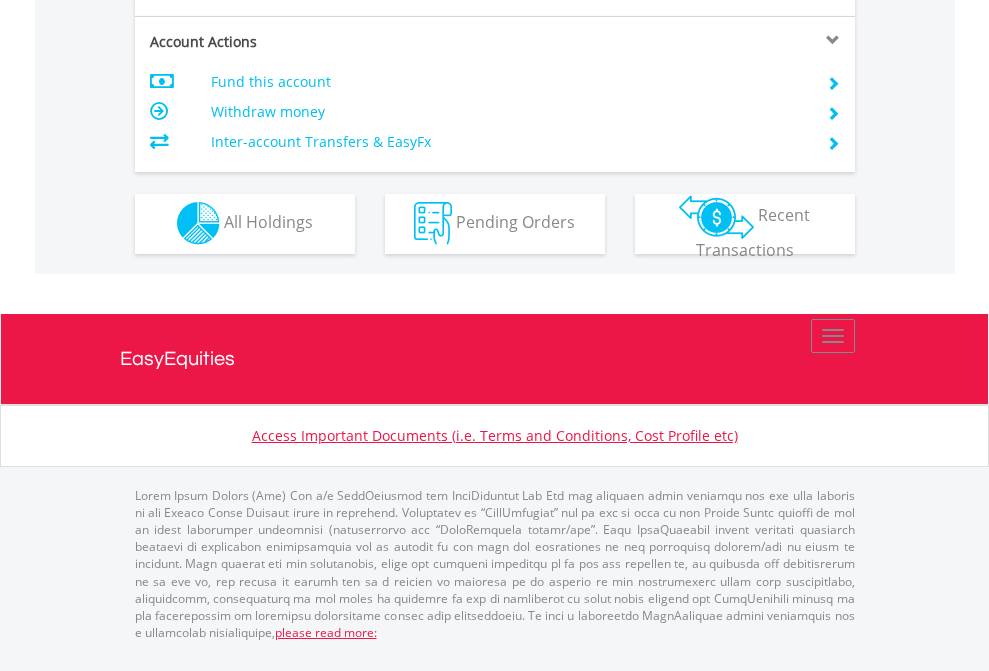click on "Investment types" at bounding box center [706, -353] 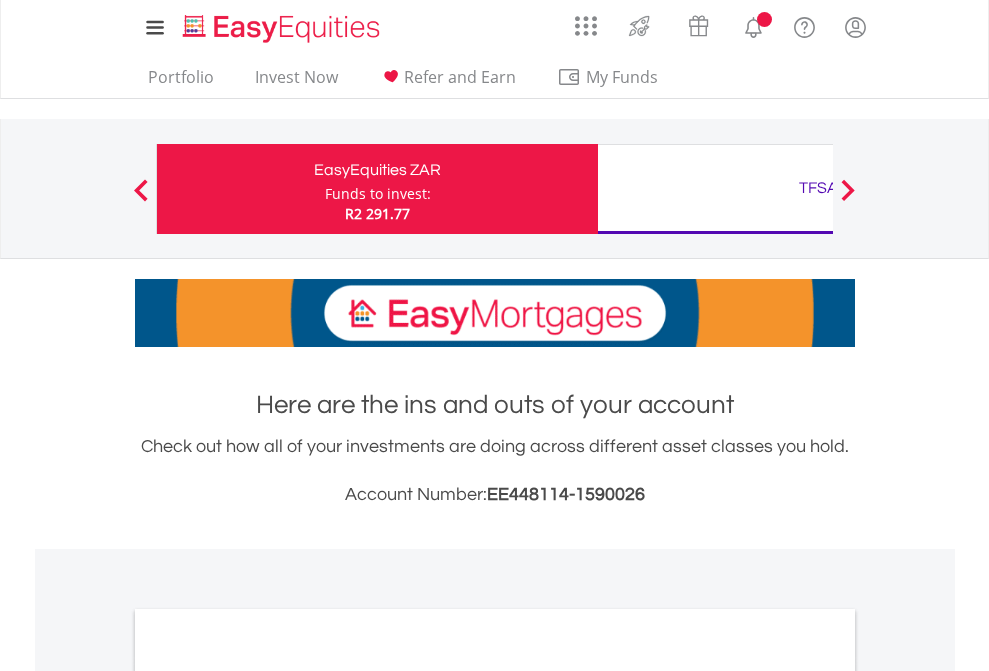 scroll, scrollTop: 0, scrollLeft: 0, axis: both 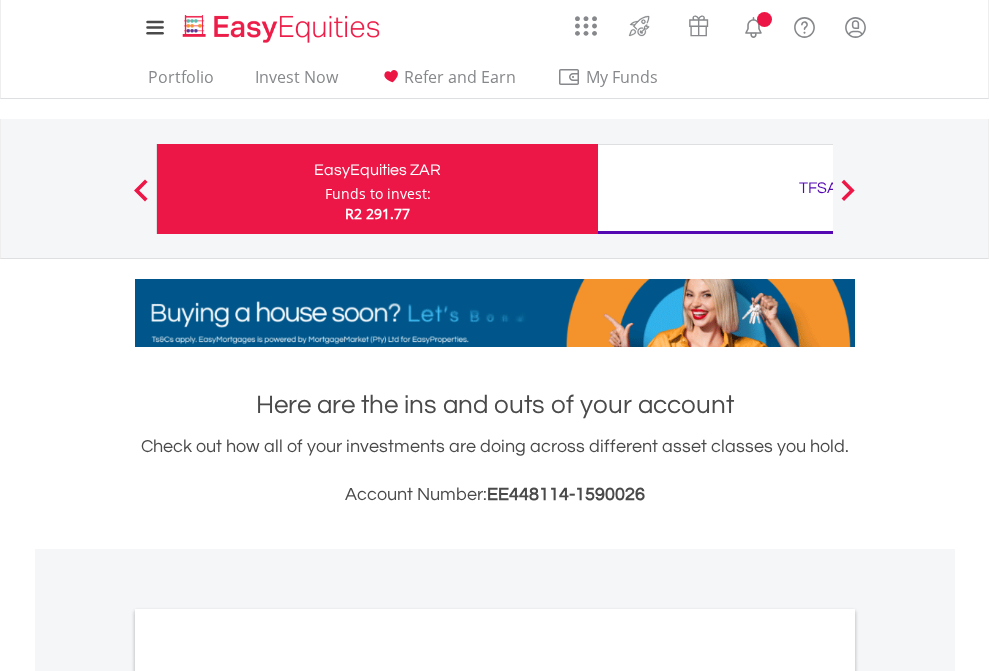 click on "All Holdings" at bounding box center (268, 1096) 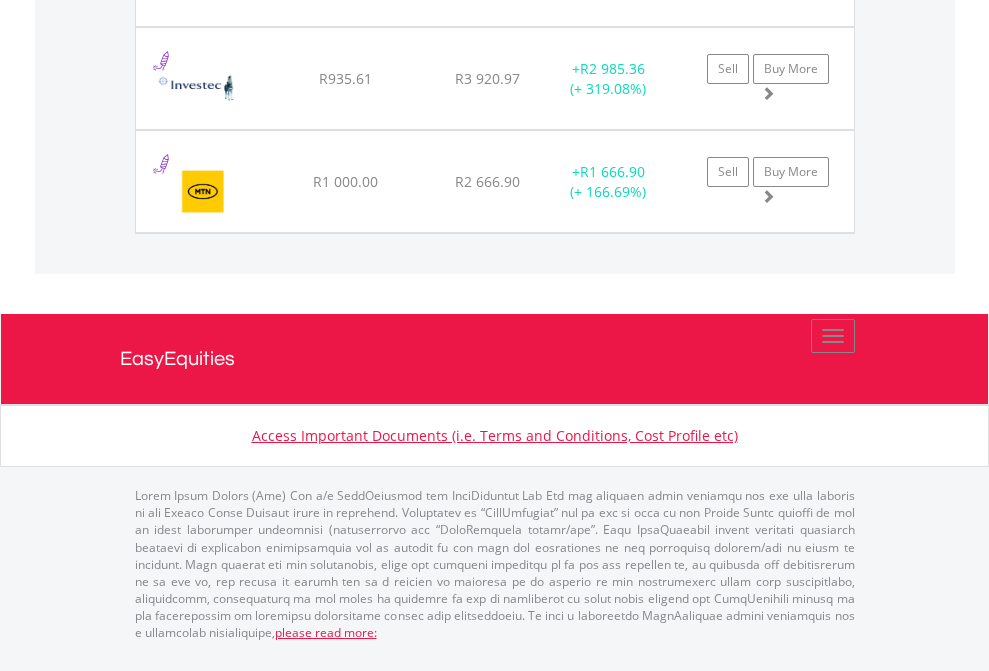 scroll, scrollTop: 144, scrollLeft: 0, axis: vertical 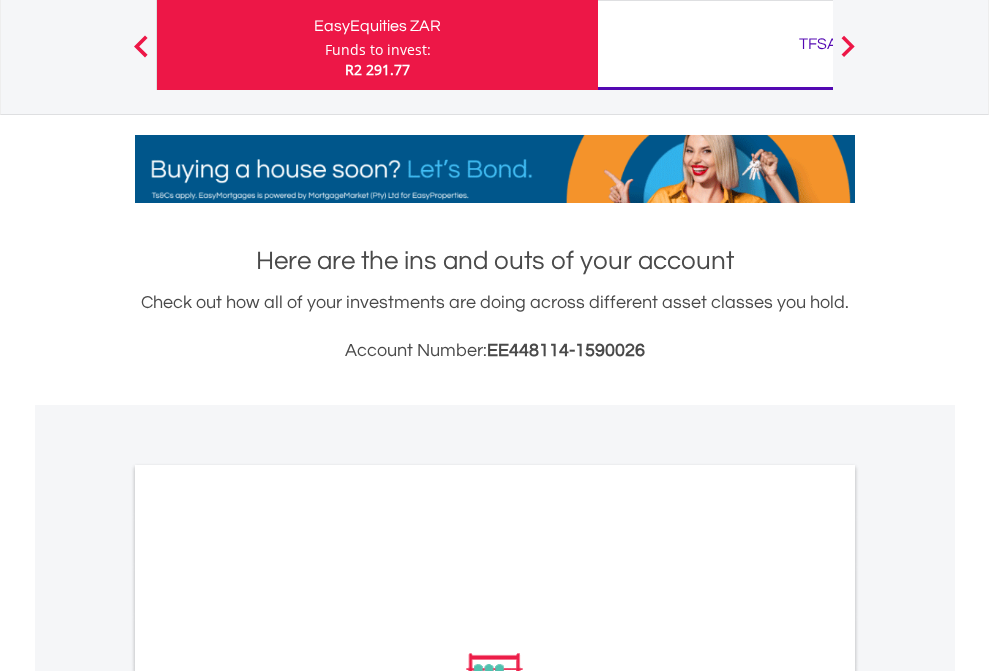 click on "TFSA" at bounding box center [818, 44] 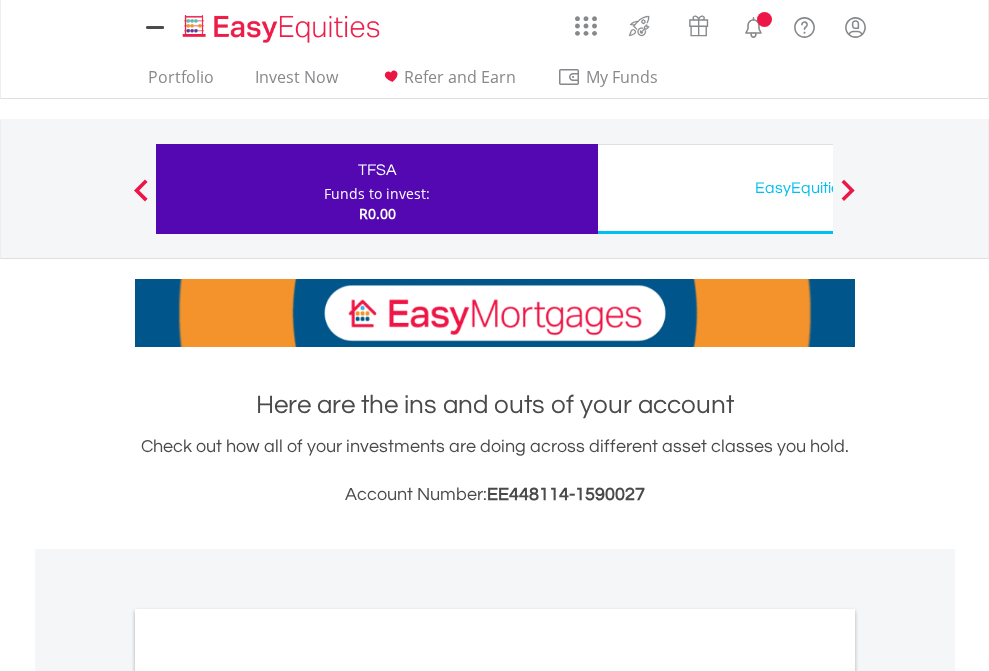 scroll, scrollTop: 1202, scrollLeft: 0, axis: vertical 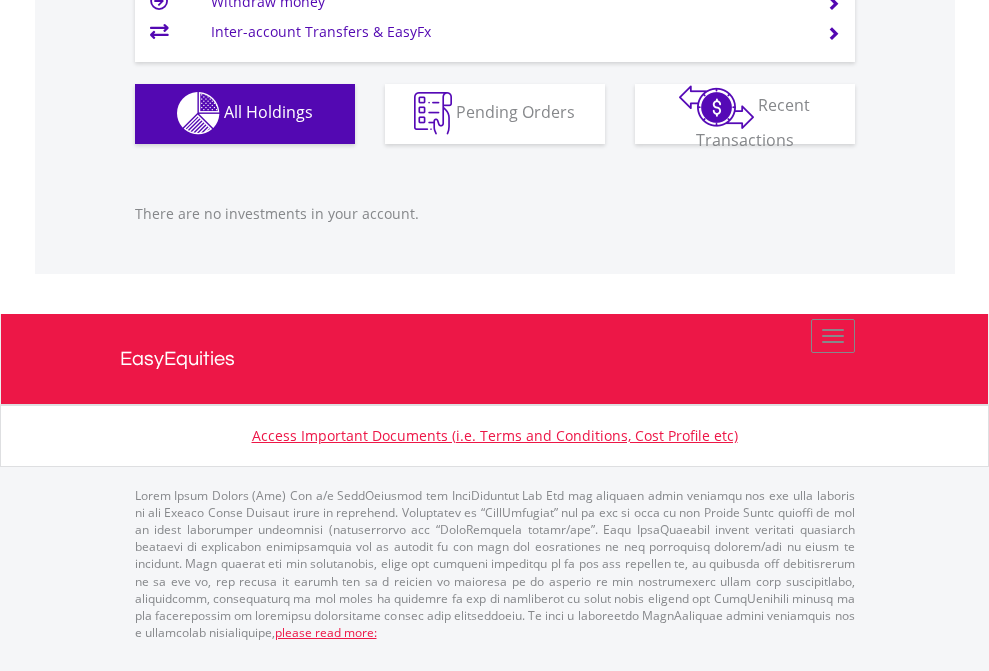 click on "EasyEquities USD" at bounding box center [818, -1142] 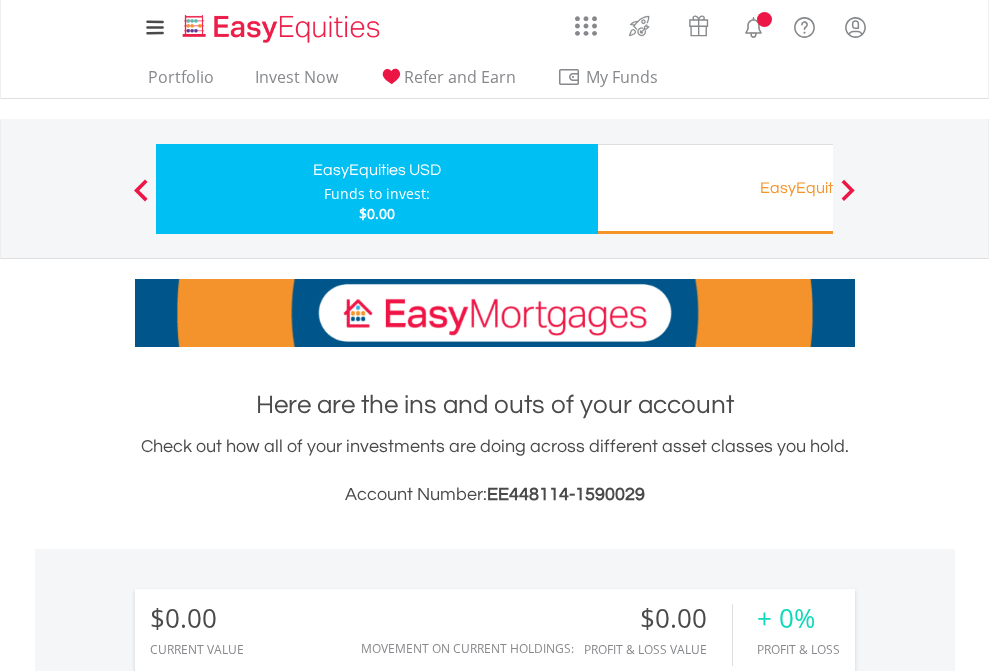 scroll, scrollTop: 0, scrollLeft: 0, axis: both 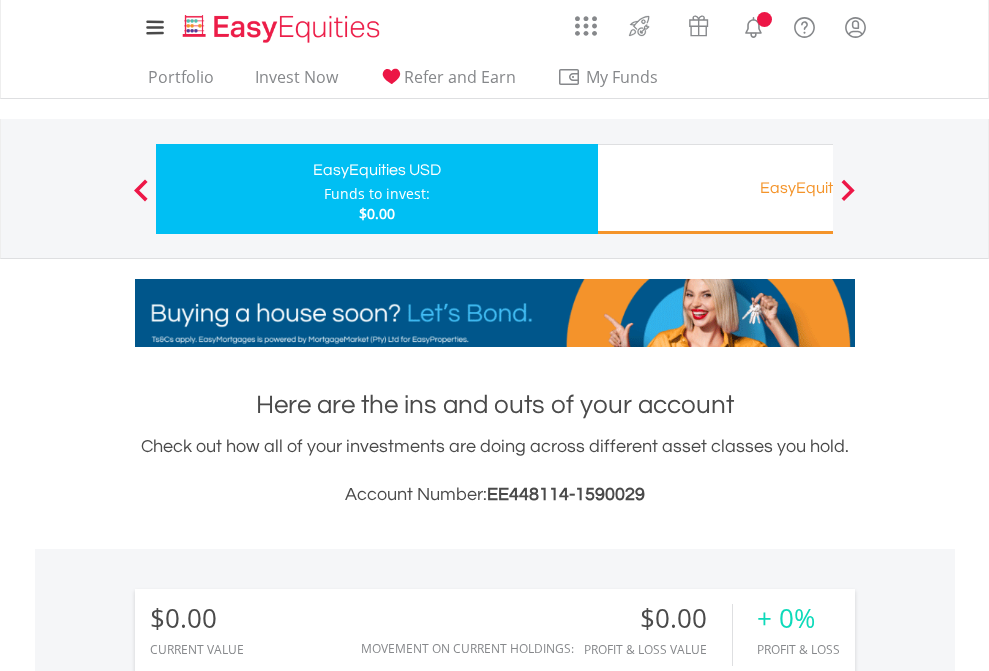 click on "All Holdings" at bounding box center (268, 1442) 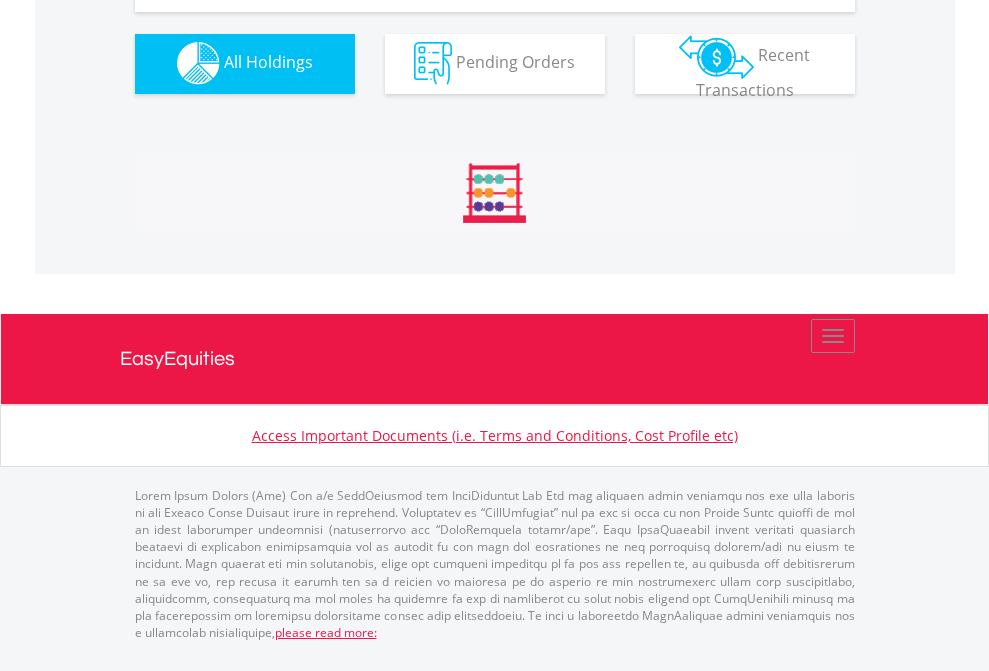 scroll, scrollTop: 1980, scrollLeft: 0, axis: vertical 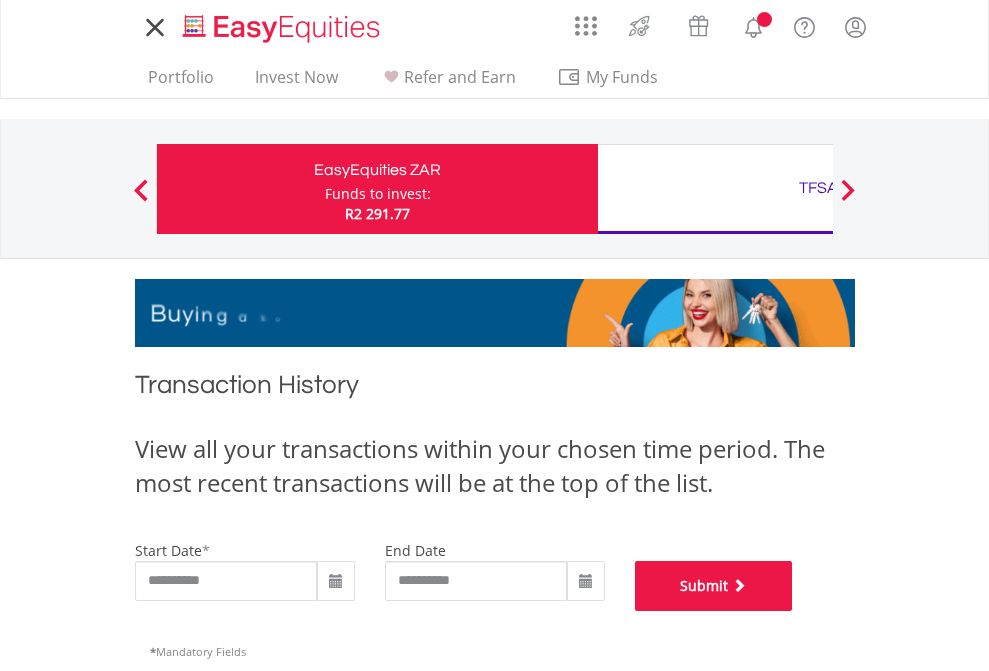click on "Submit" at bounding box center [714, 586] 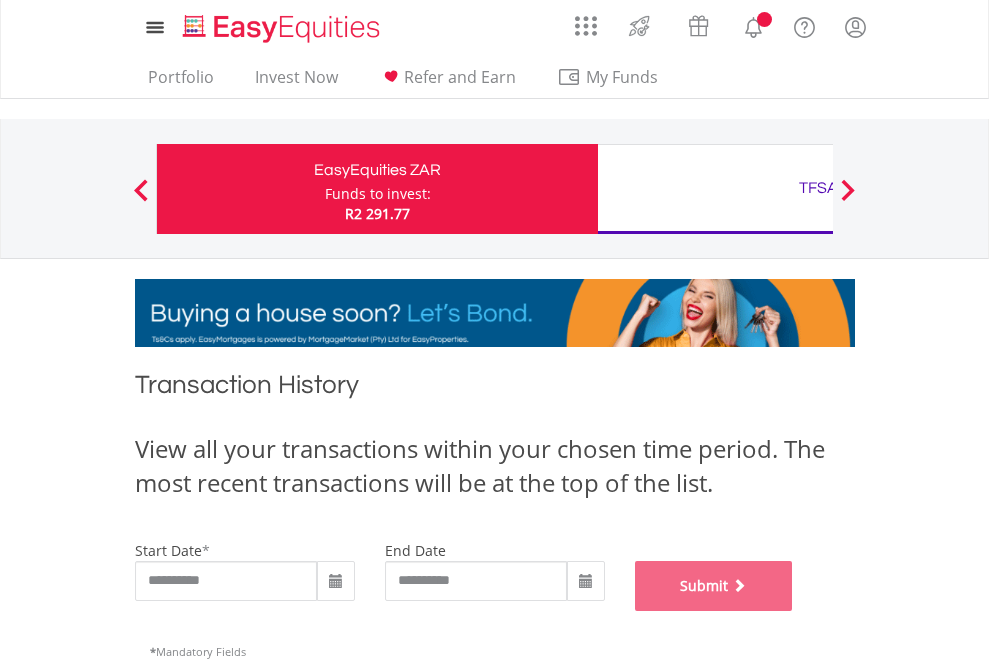 scroll, scrollTop: 811, scrollLeft: 0, axis: vertical 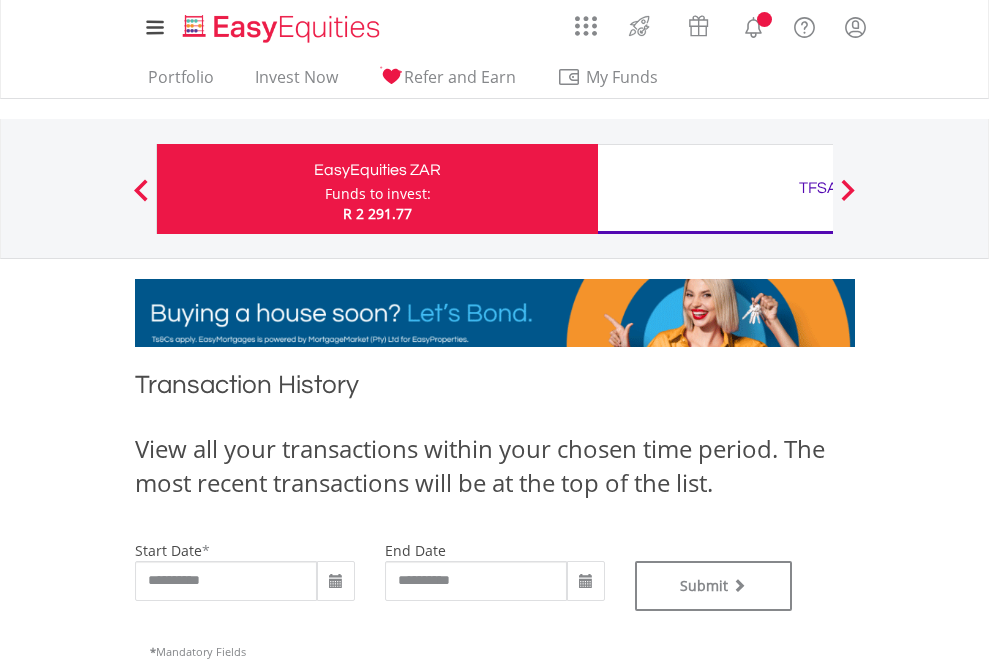 click on "TFSA" at bounding box center (818, 188) 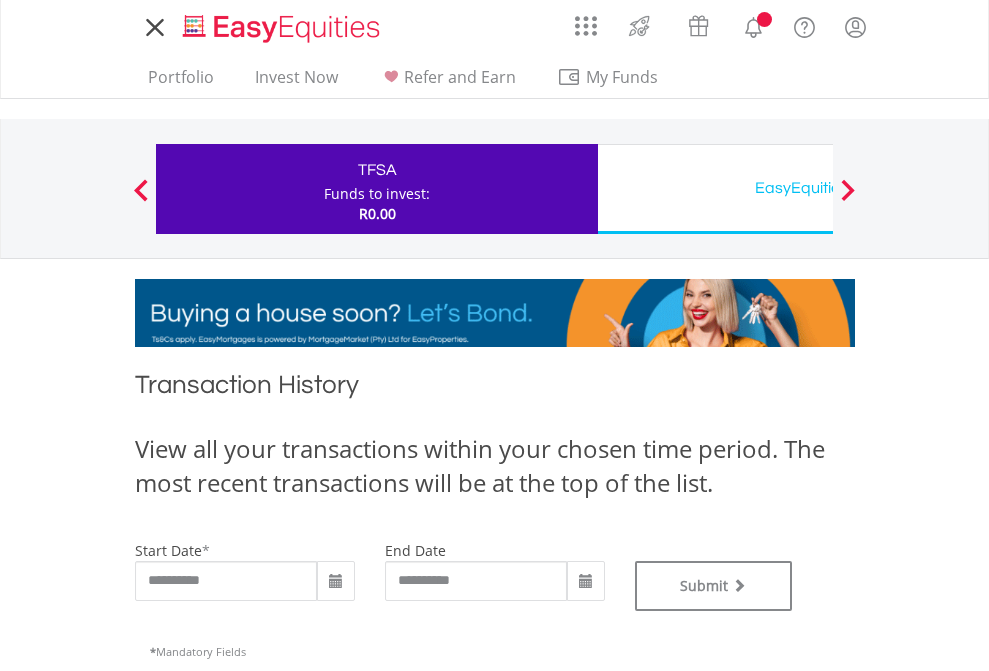 scroll, scrollTop: 0, scrollLeft: 0, axis: both 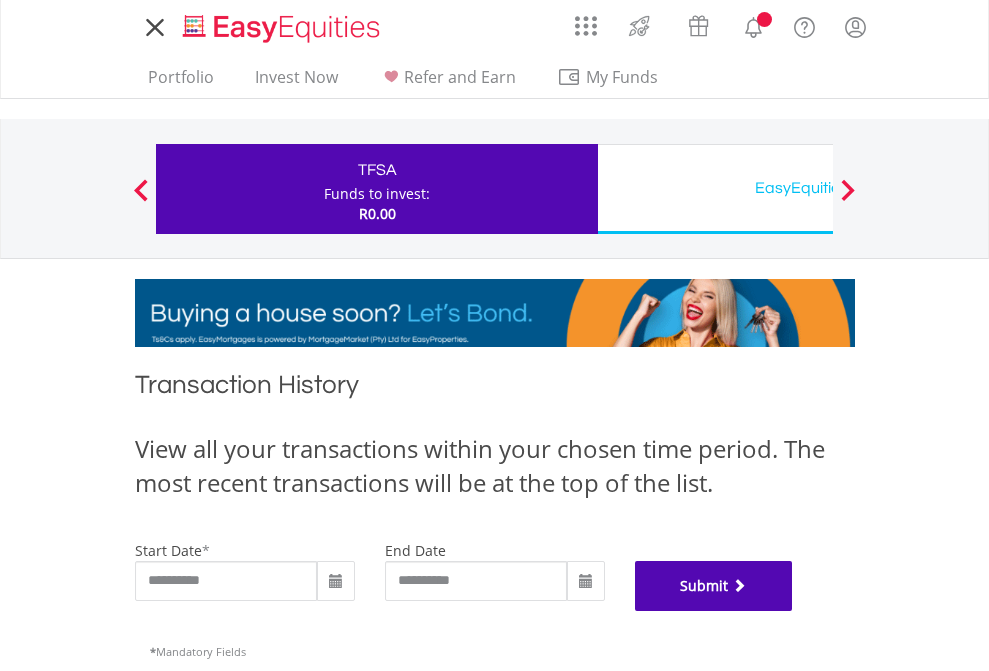 click on "Submit" at bounding box center (714, 586) 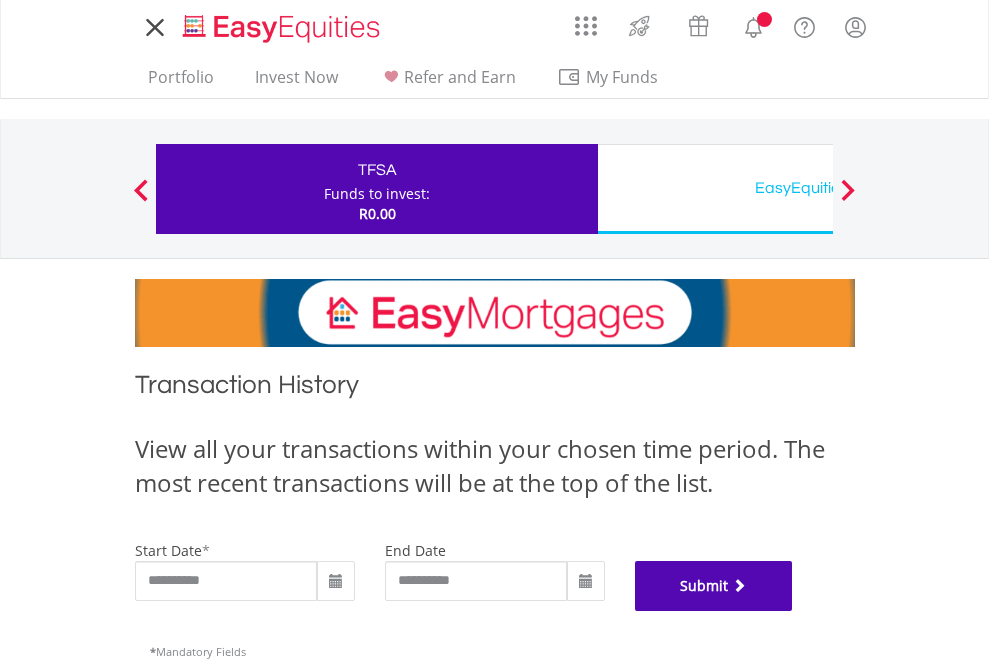 scroll, scrollTop: 811, scrollLeft: 0, axis: vertical 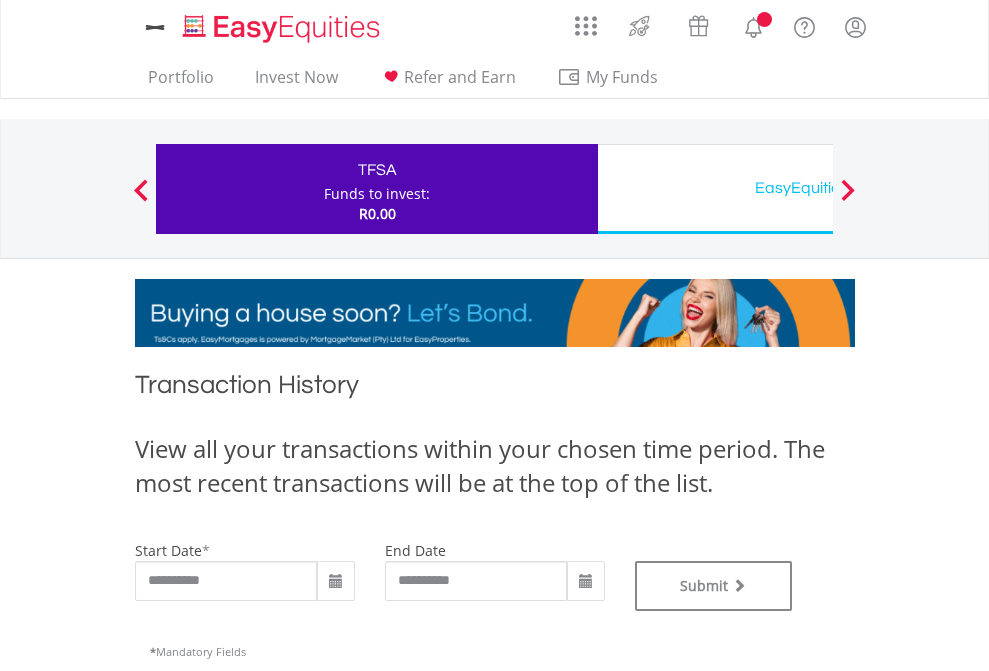 click on "EasyEquities USD" at bounding box center (818, 188) 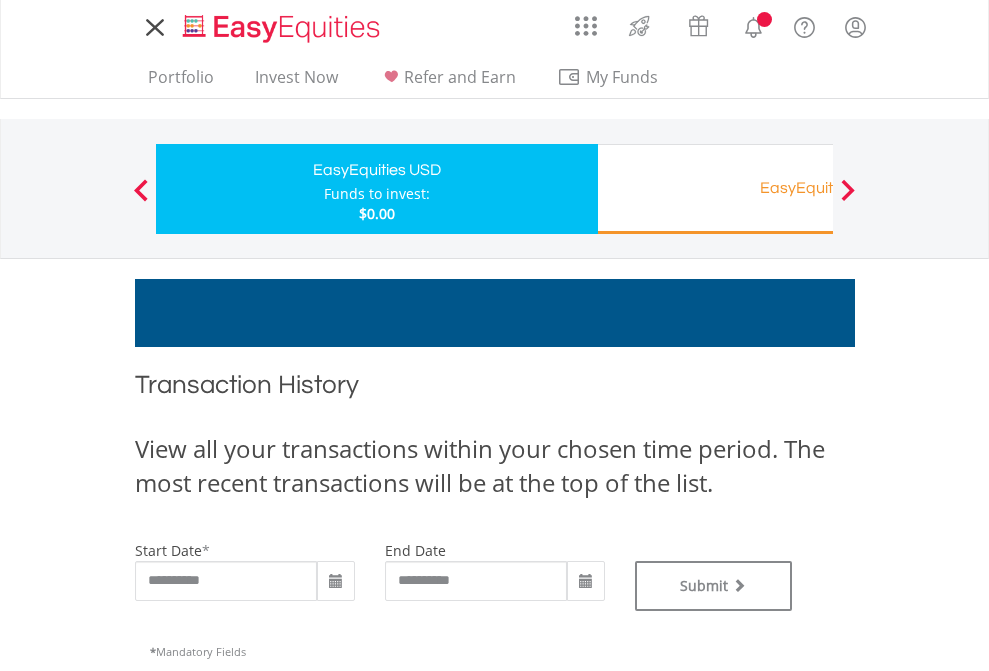 scroll, scrollTop: 0, scrollLeft: 0, axis: both 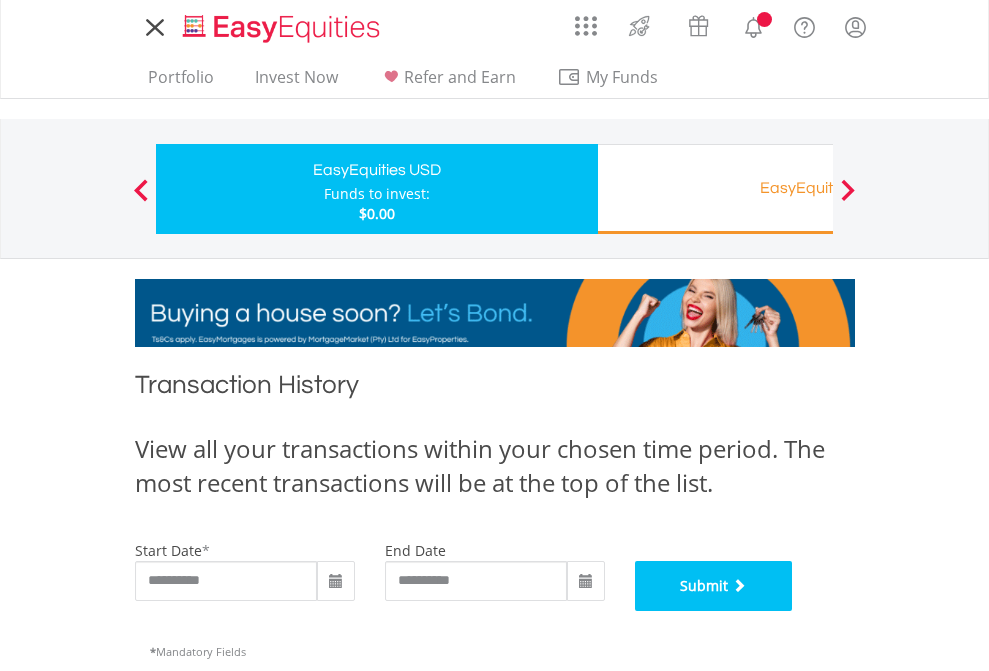 click on "Submit" at bounding box center (714, 586) 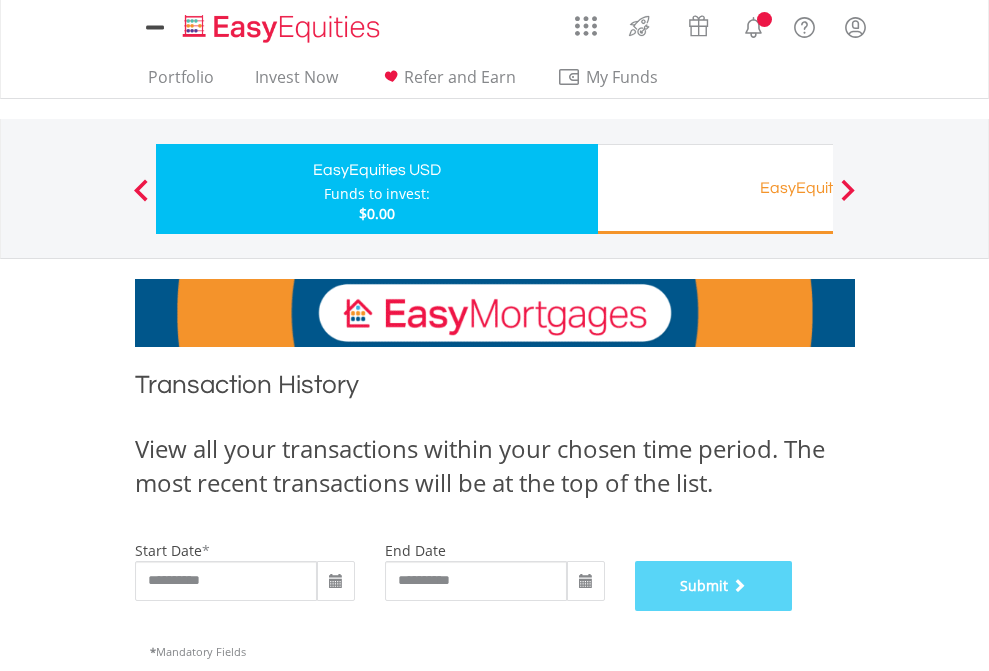 scroll, scrollTop: 811, scrollLeft: 0, axis: vertical 